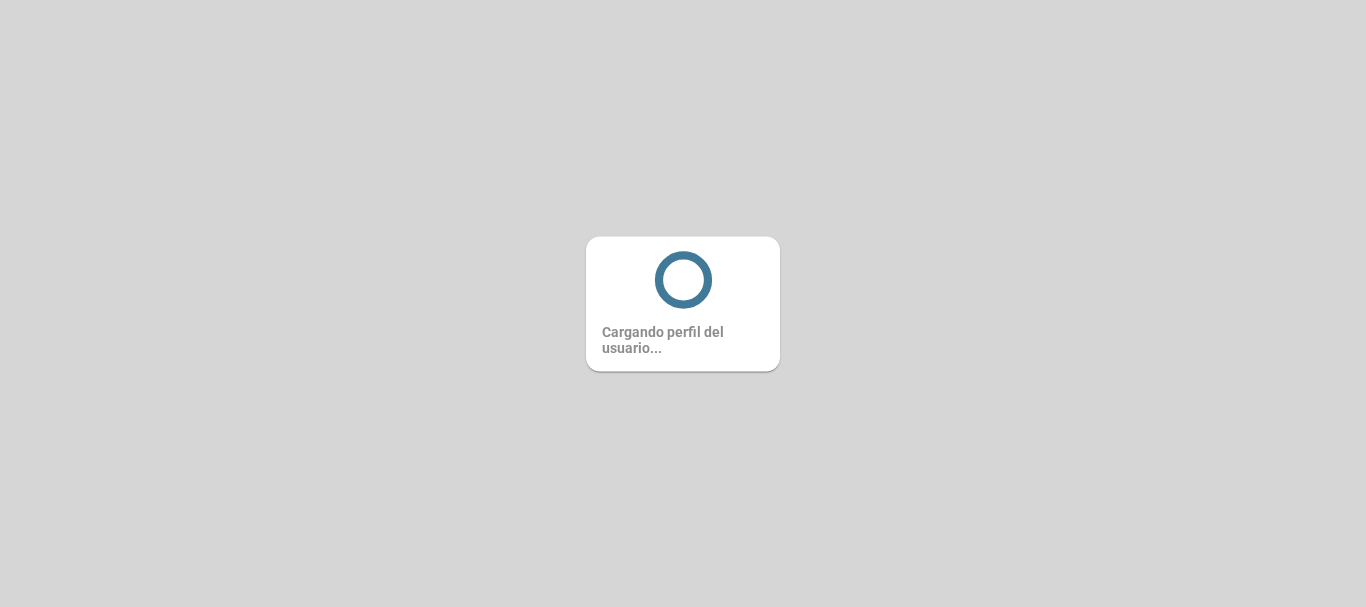 scroll, scrollTop: 0, scrollLeft: 0, axis: both 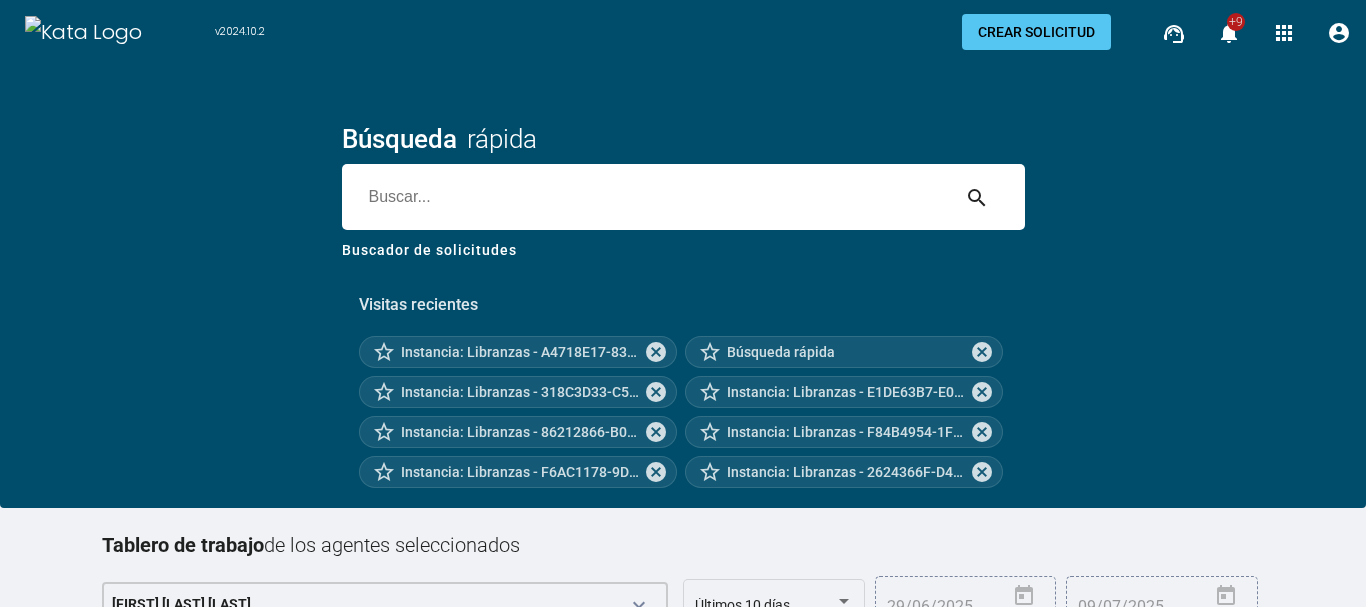 drag, startPoint x: 410, startPoint y: 176, endPoint x: 425, endPoint y: 185, distance: 17.492855 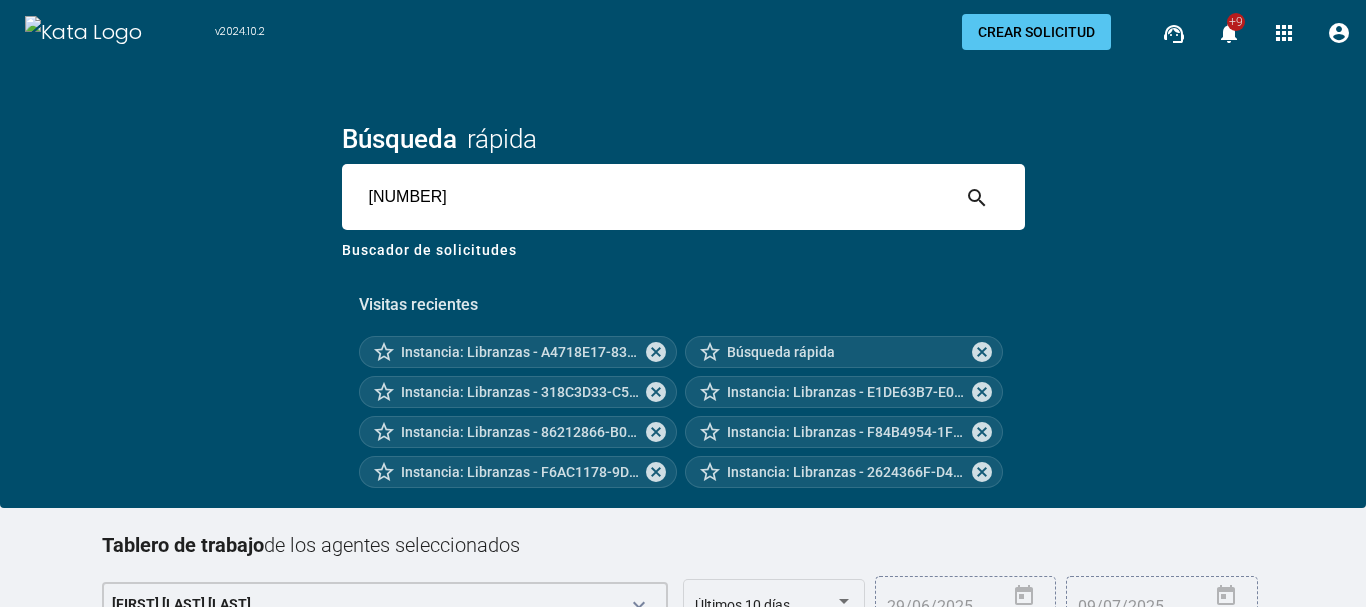 type on "[NUMBER]" 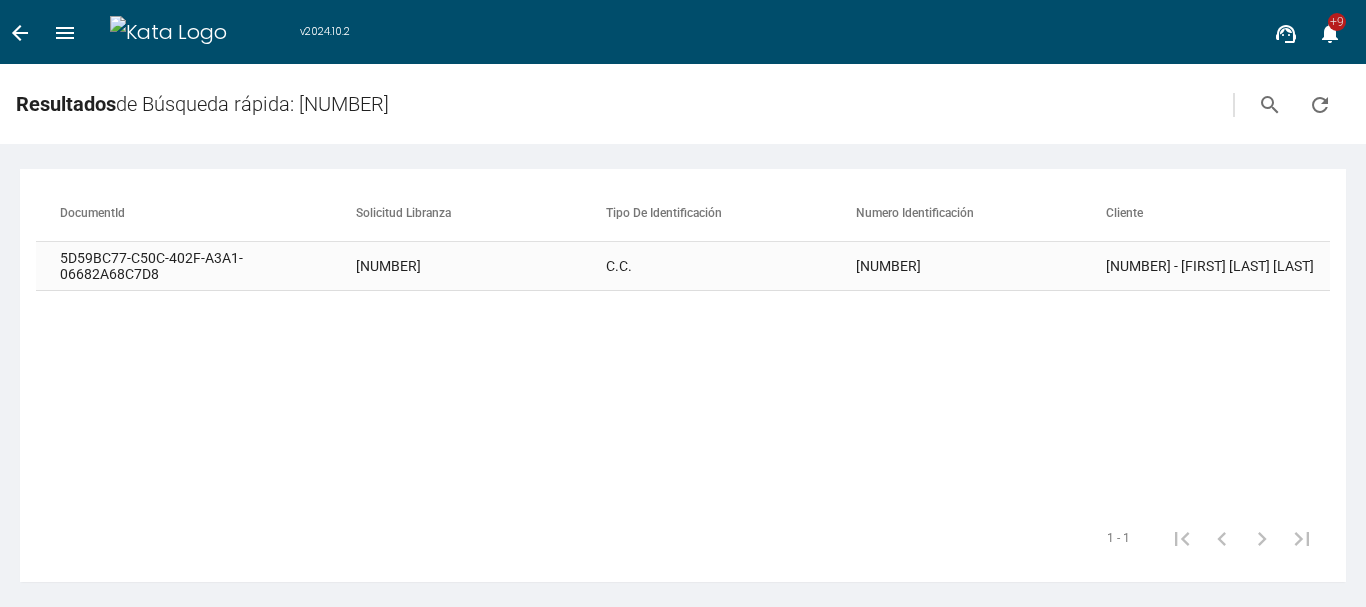 click on "C.C." at bounding box center (731, 266) 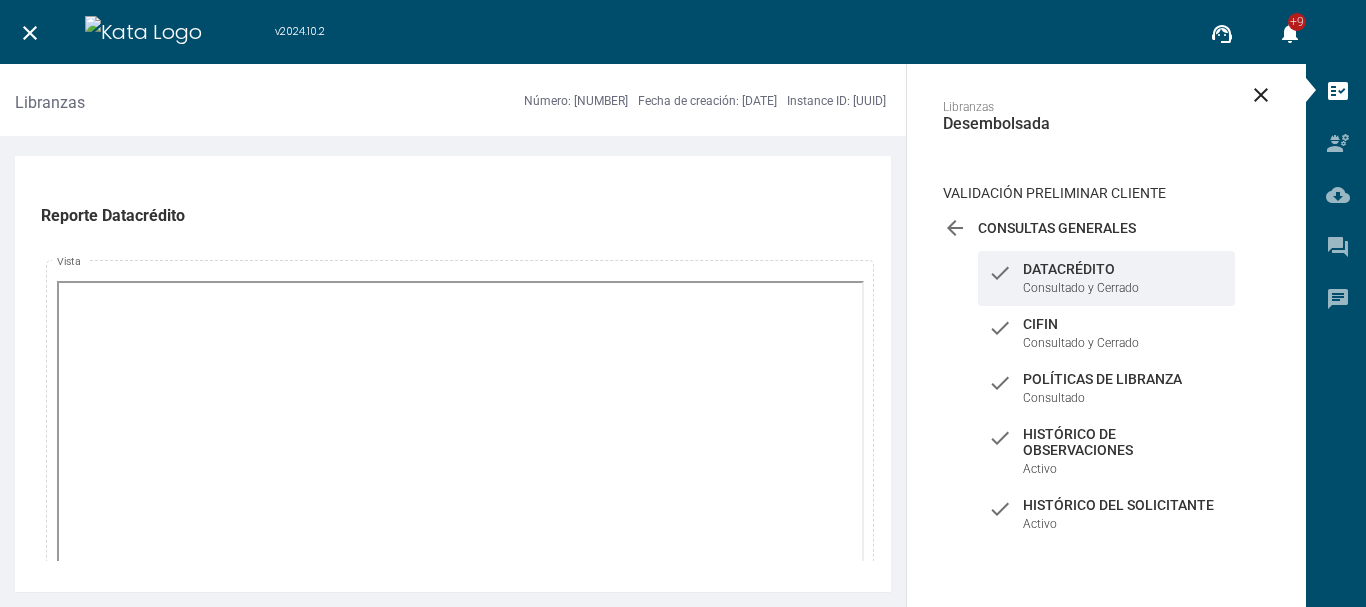 click on "arrow_back" at bounding box center (955, 228) 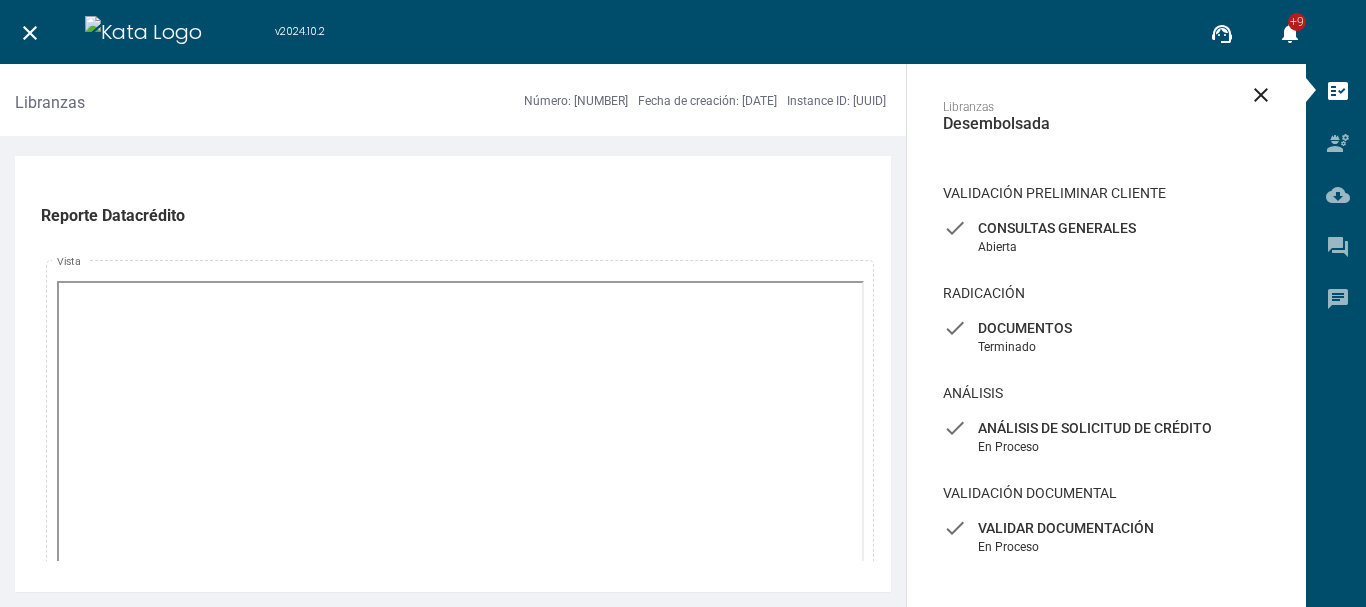click on "check Validar Documentación  En Proceso" at bounding box center [1106, 237] 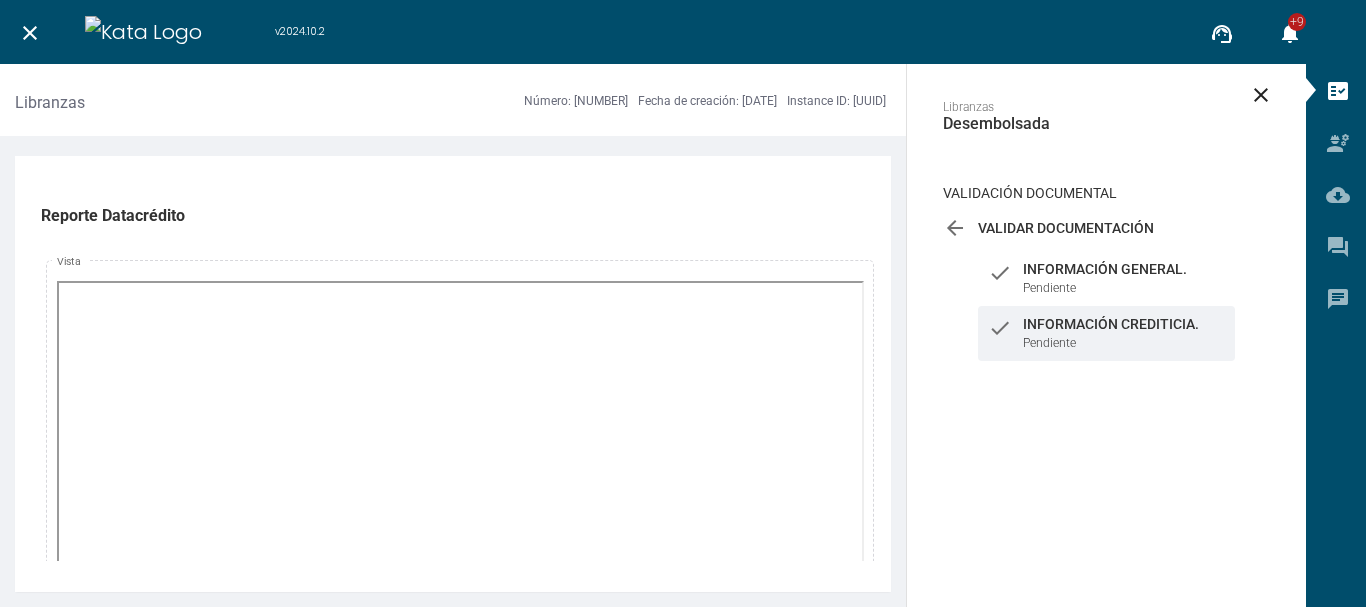 click on "check Información Crediticia. Pendiente" at bounding box center (1106, 333) 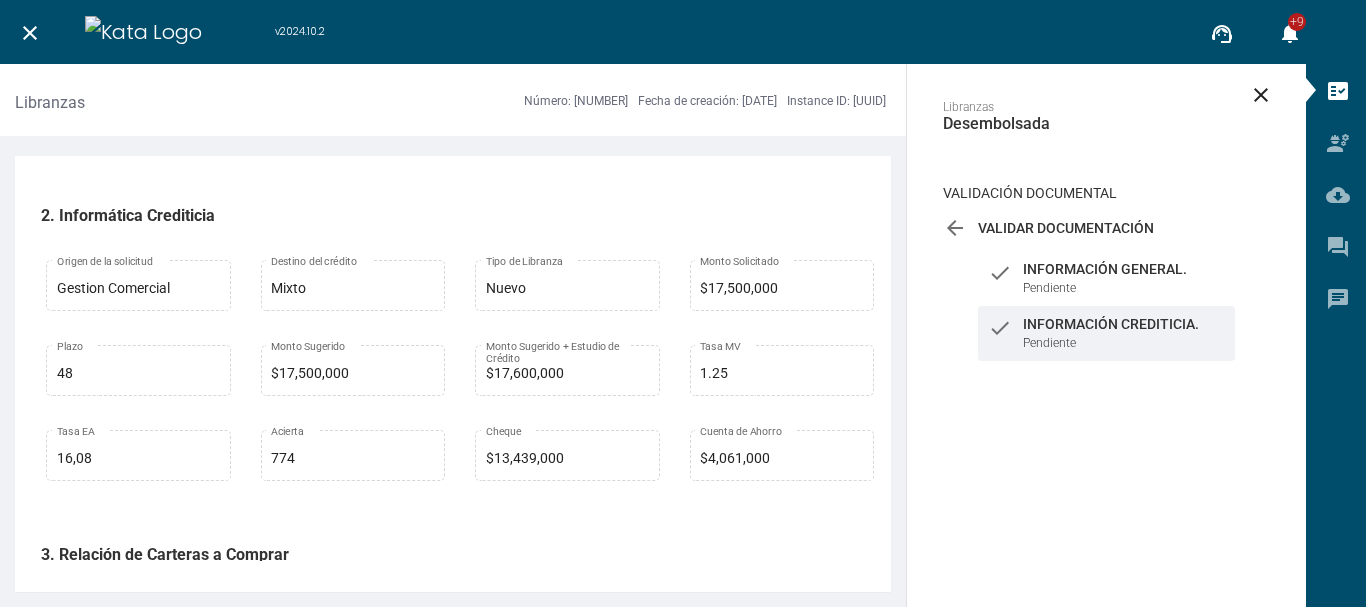click on "Validación Documental arrow_back Validar Documentación  En Proceso  check Información General. Pendiente check Información Crediticia. Pendiente" at bounding box center (1106, 280) 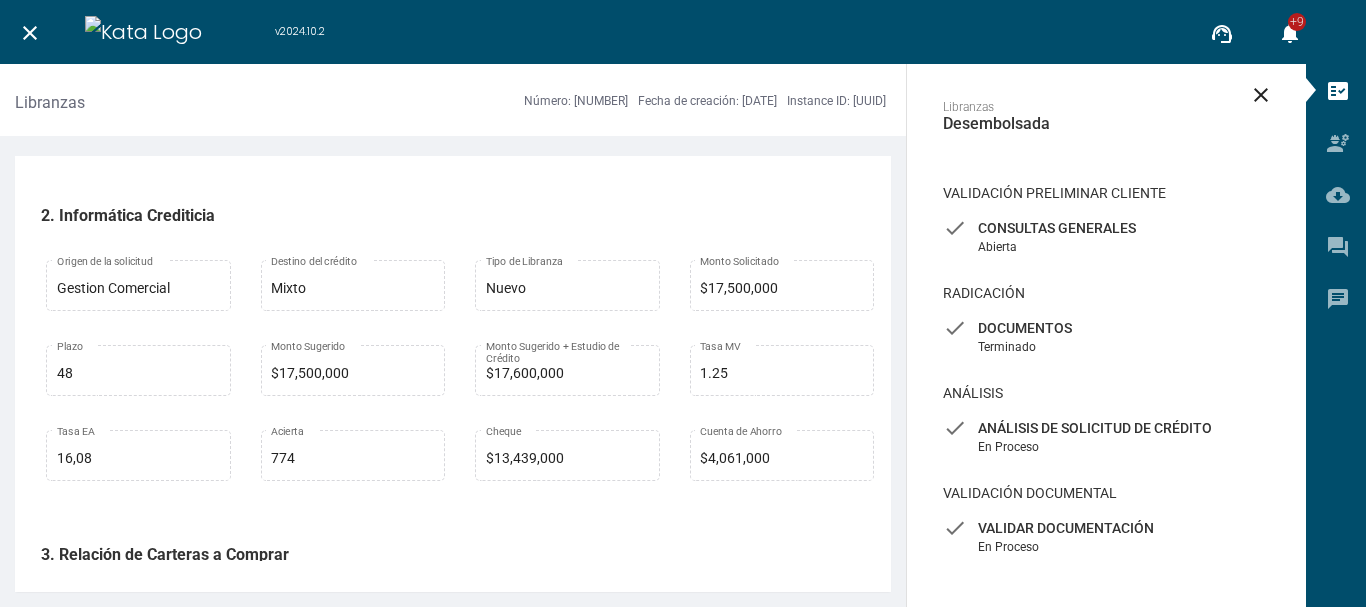 click on "Documentos" at bounding box center [1106, 228] 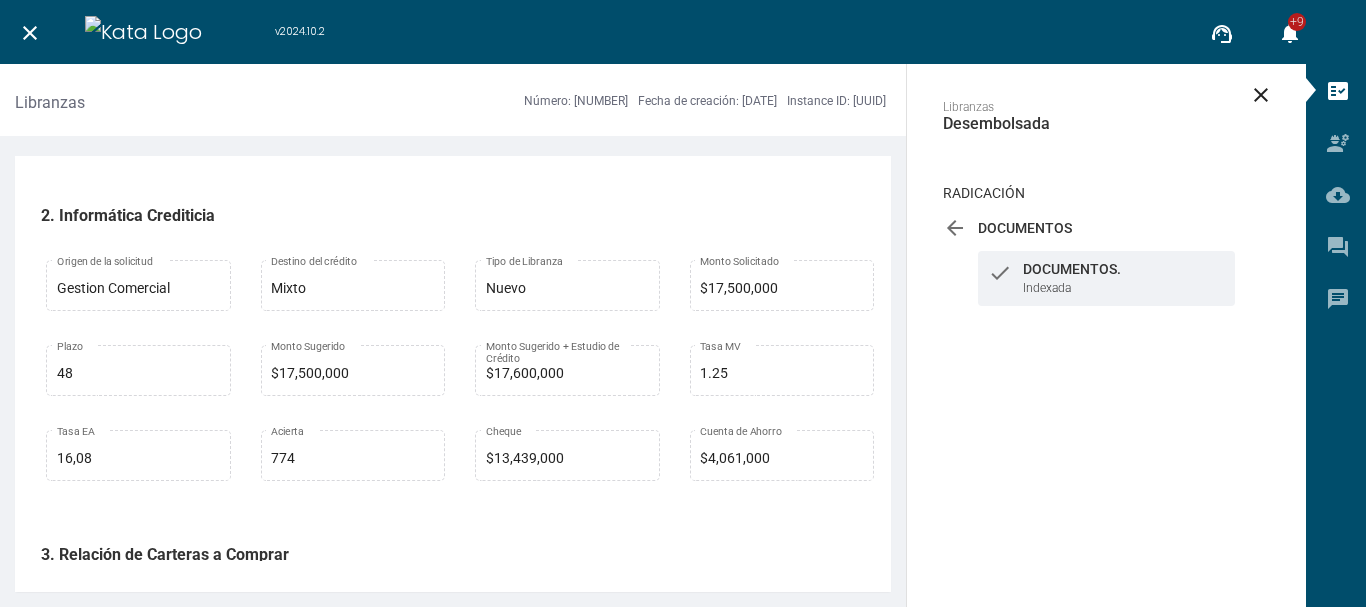 click on "check Documentos. Indexada" at bounding box center [1106, 278] 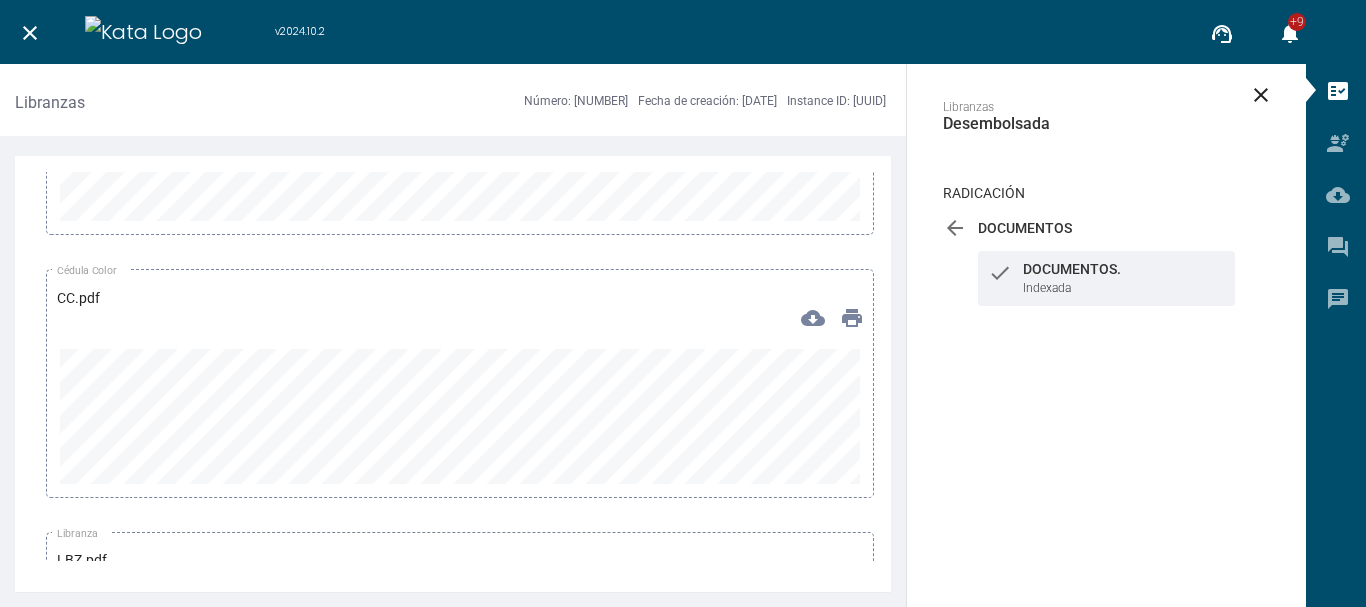 scroll, scrollTop: 452, scrollLeft: 0, axis: vertical 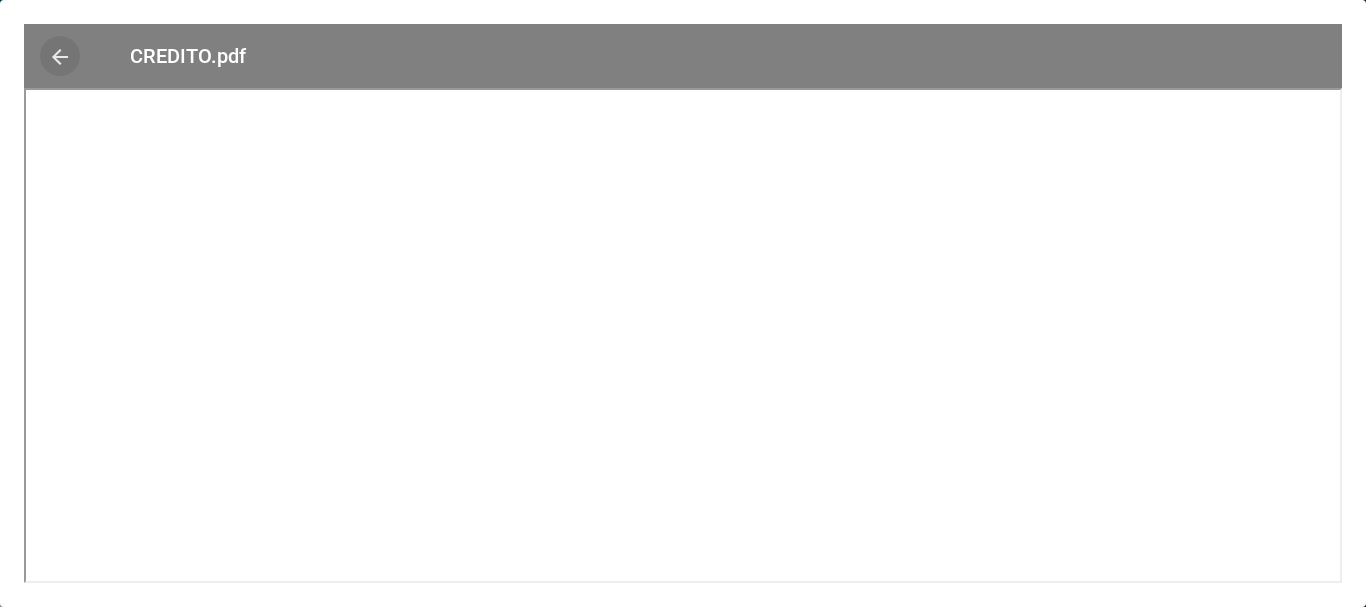 click on "arrow_back" at bounding box center (60, 57) 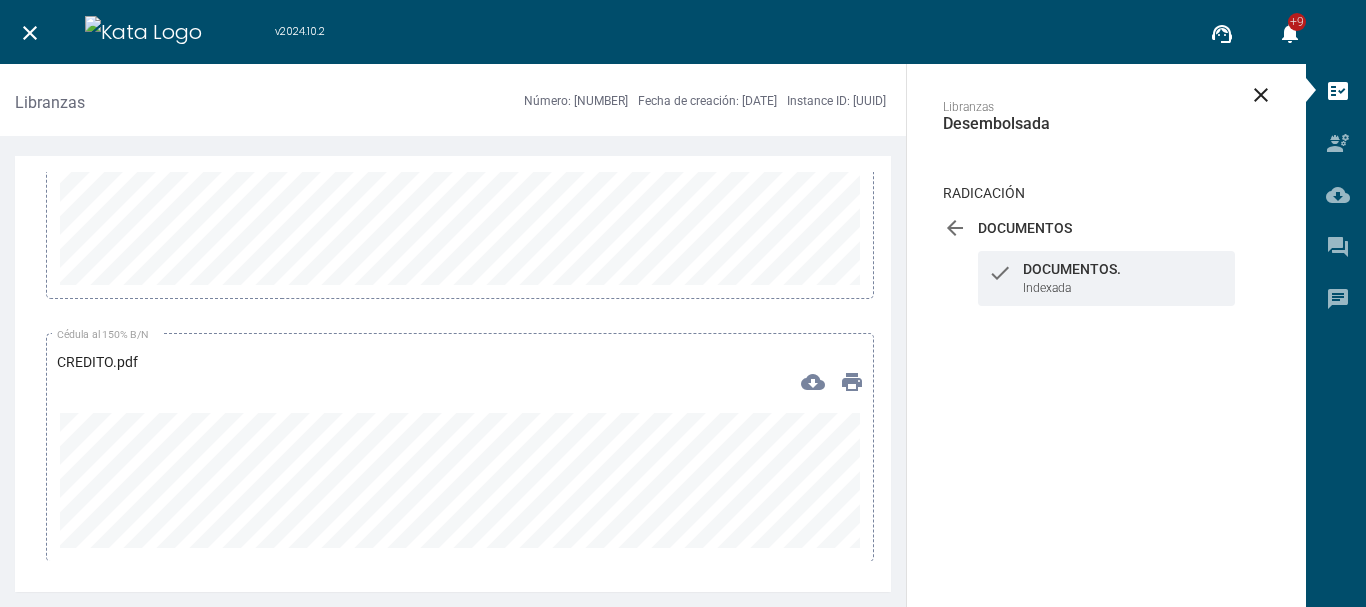 click on "close" at bounding box center [30, 33] 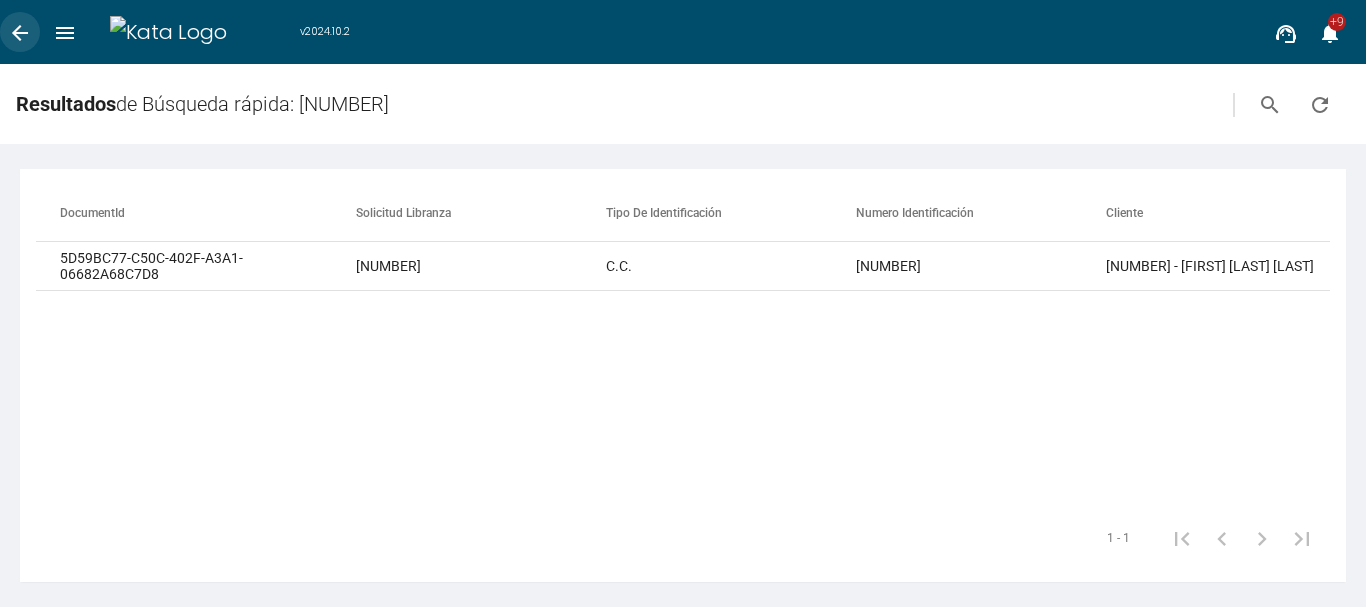 click on "arrow_back" at bounding box center (20, 32) 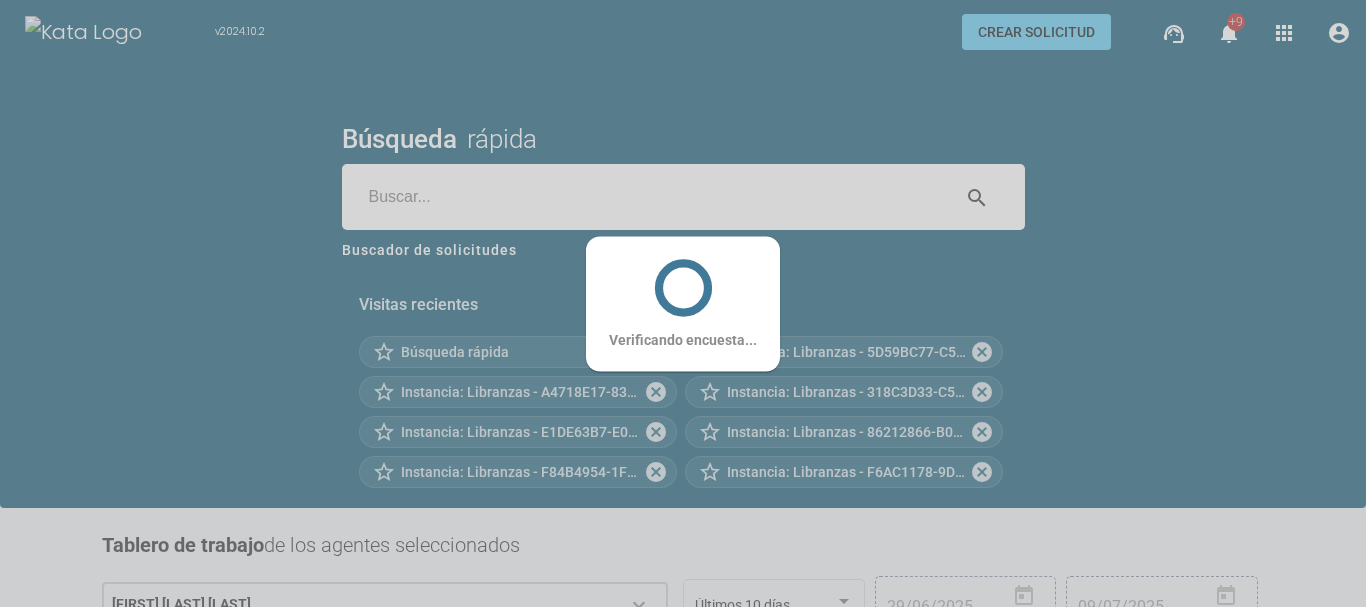 click on "Verificando encuesta..." at bounding box center [683, 303] 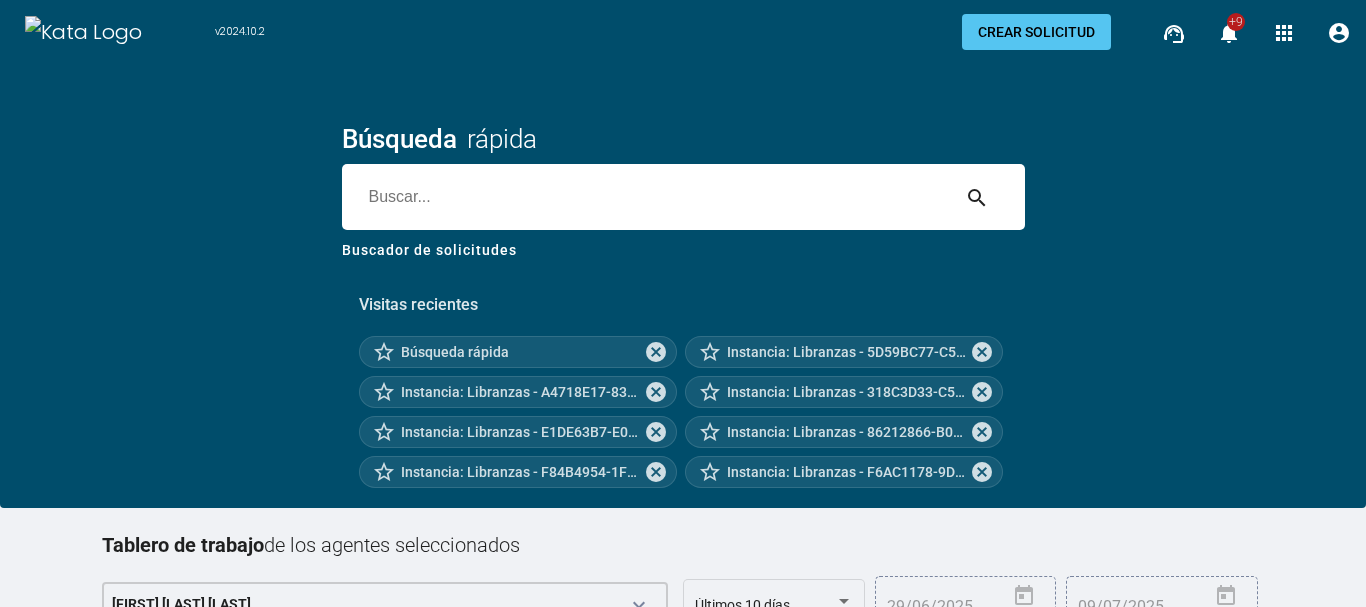 click at bounding box center [645, 197] 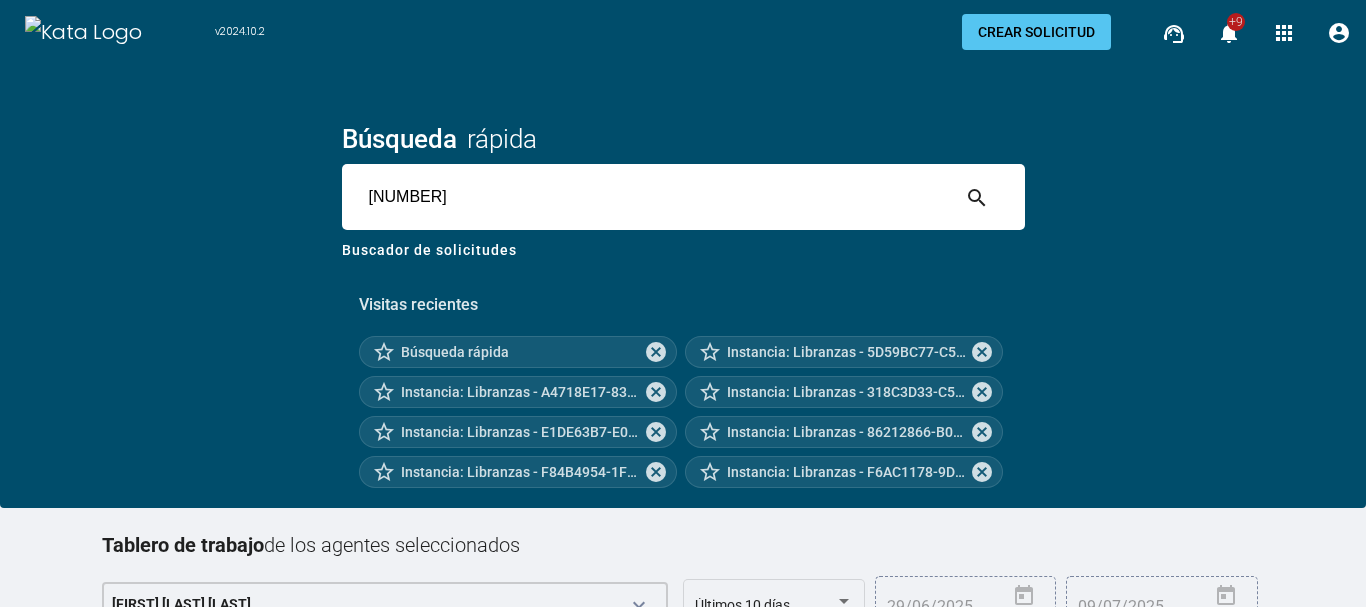 type on "[NUMBER]" 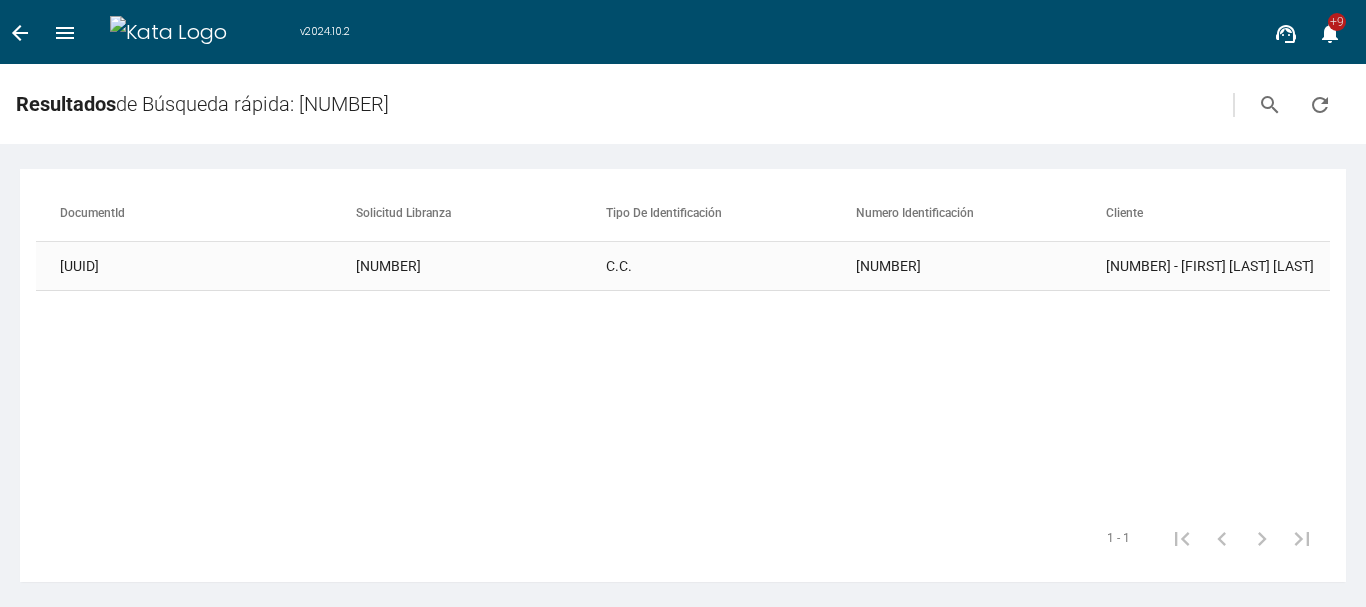 click on "C.C." at bounding box center (731, 266) 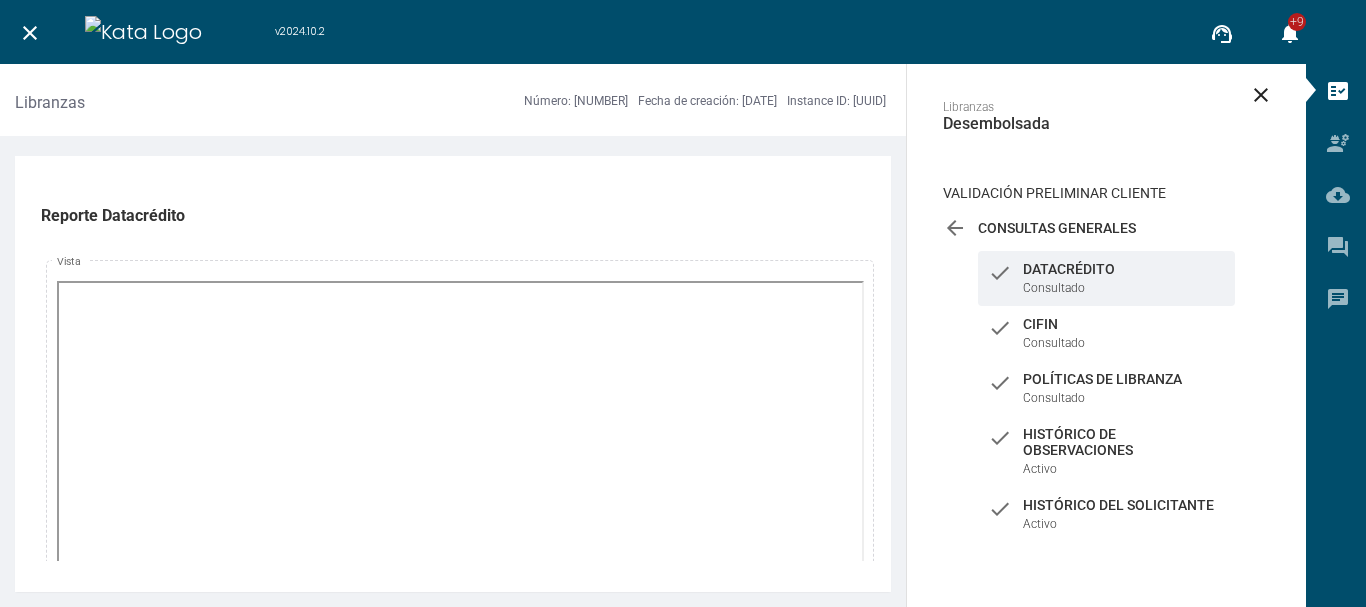 click on "arrow_back" at bounding box center [955, 228] 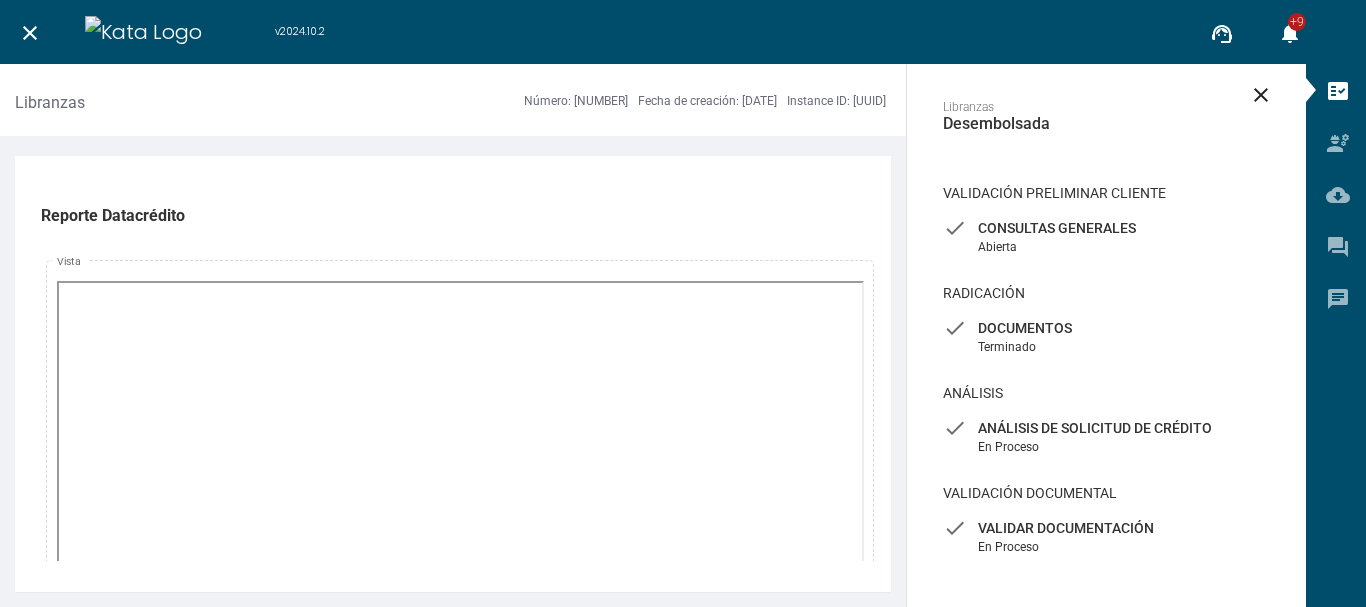 click on "check Documentos  Terminado" at bounding box center [1106, 237] 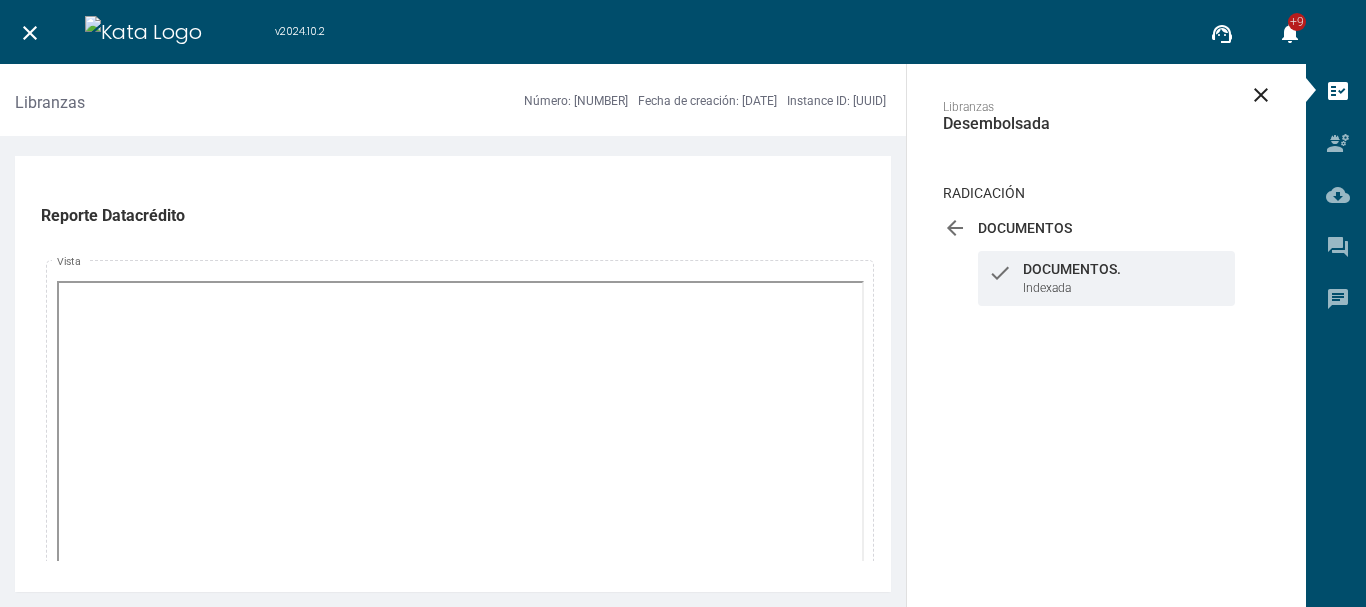 click on "check Documentos. Indexada" at bounding box center (1106, 278) 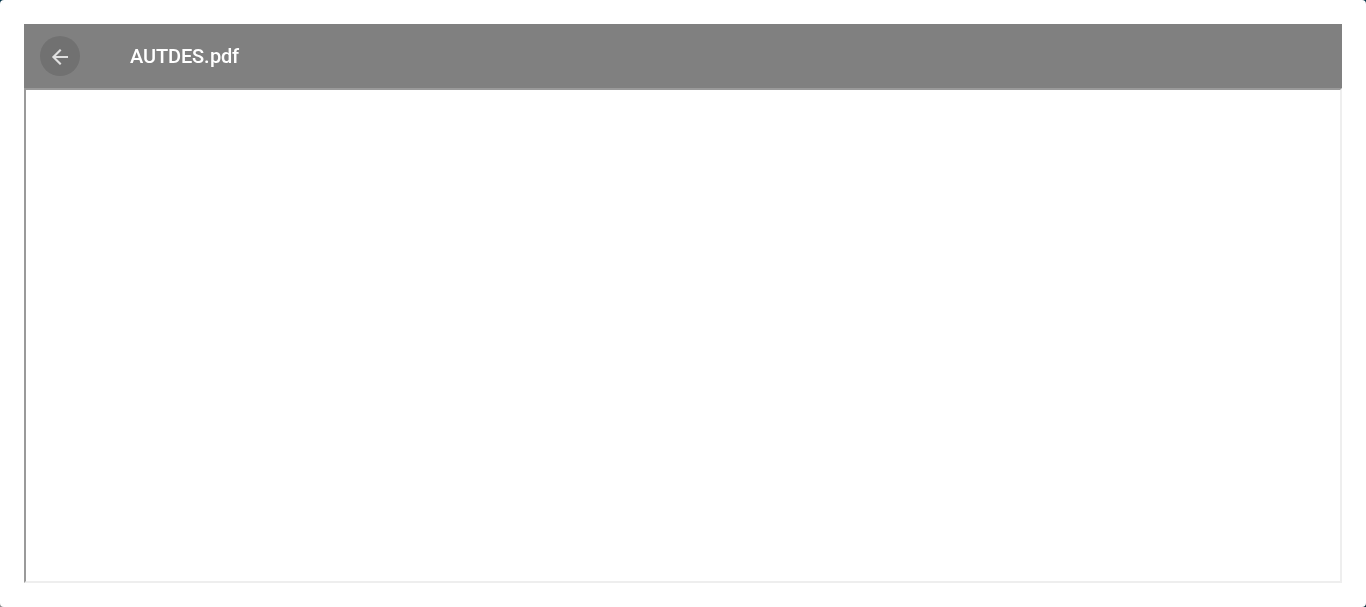type 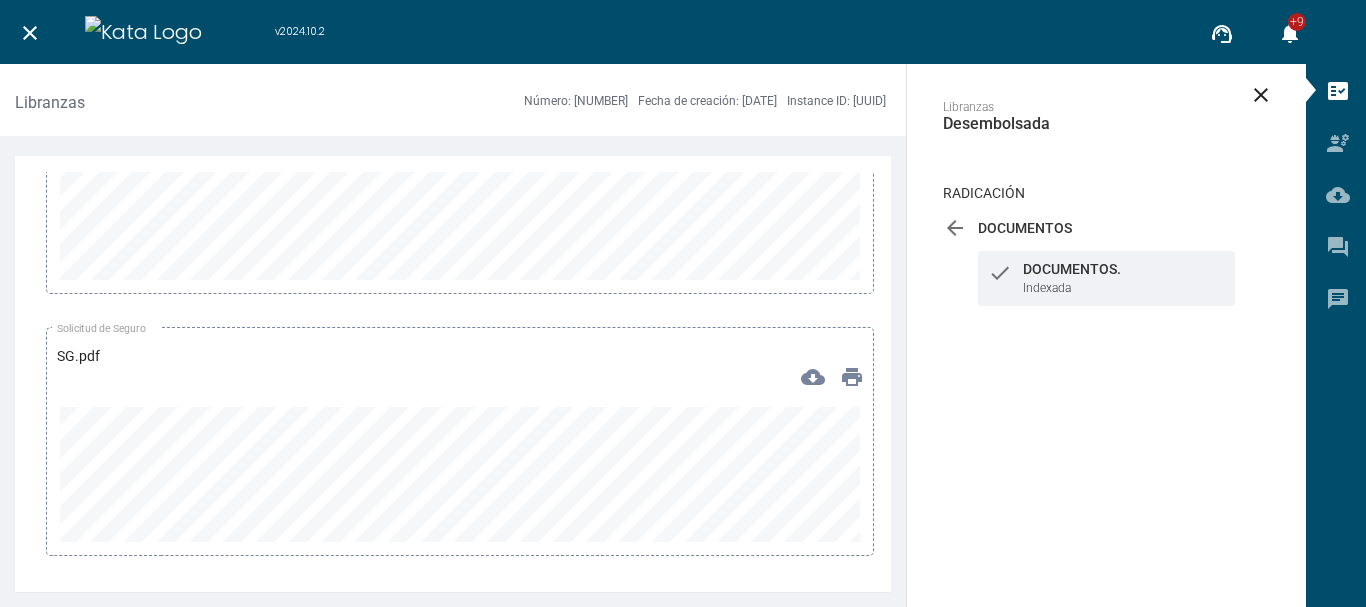 scroll, scrollTop: 1536, scrollLeft: 0, axis: vertical 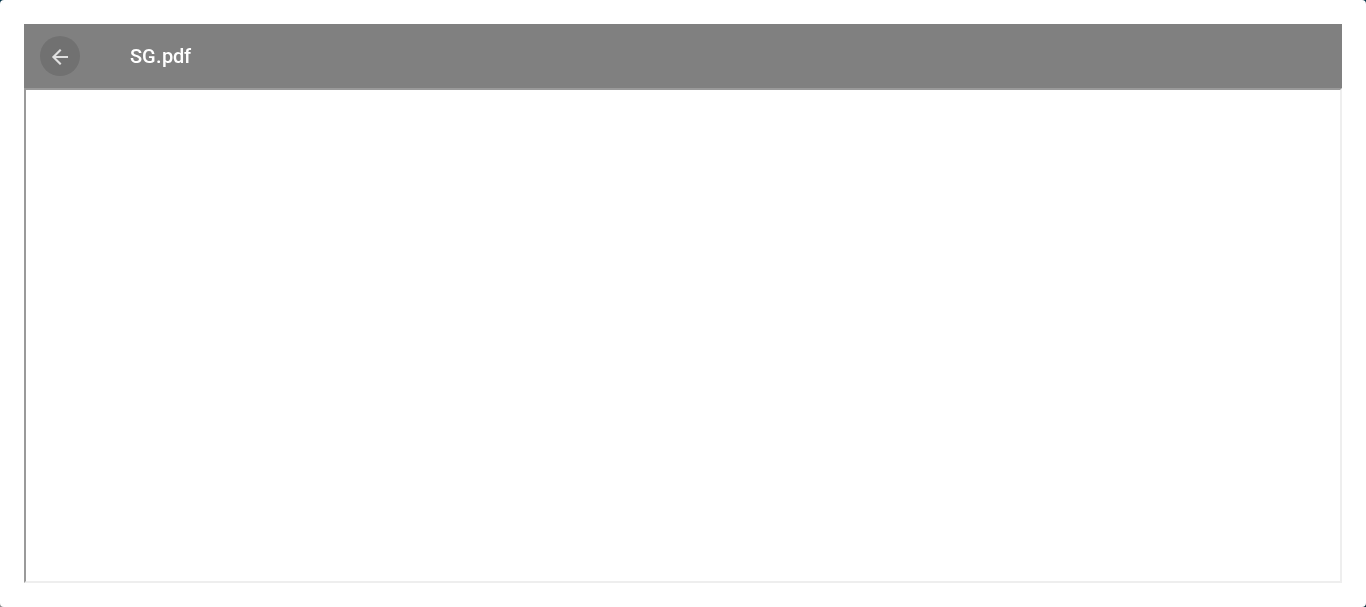 type 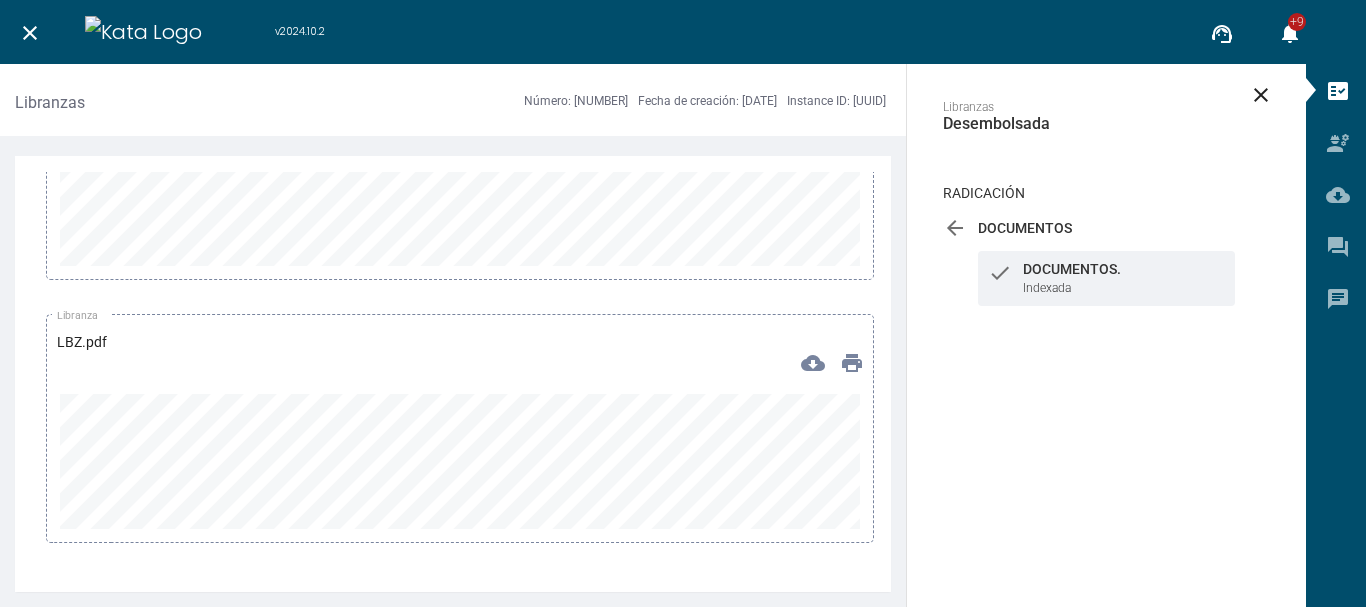 scroll, scrollTop: 921, scrollLeft: 0, axis: vertical 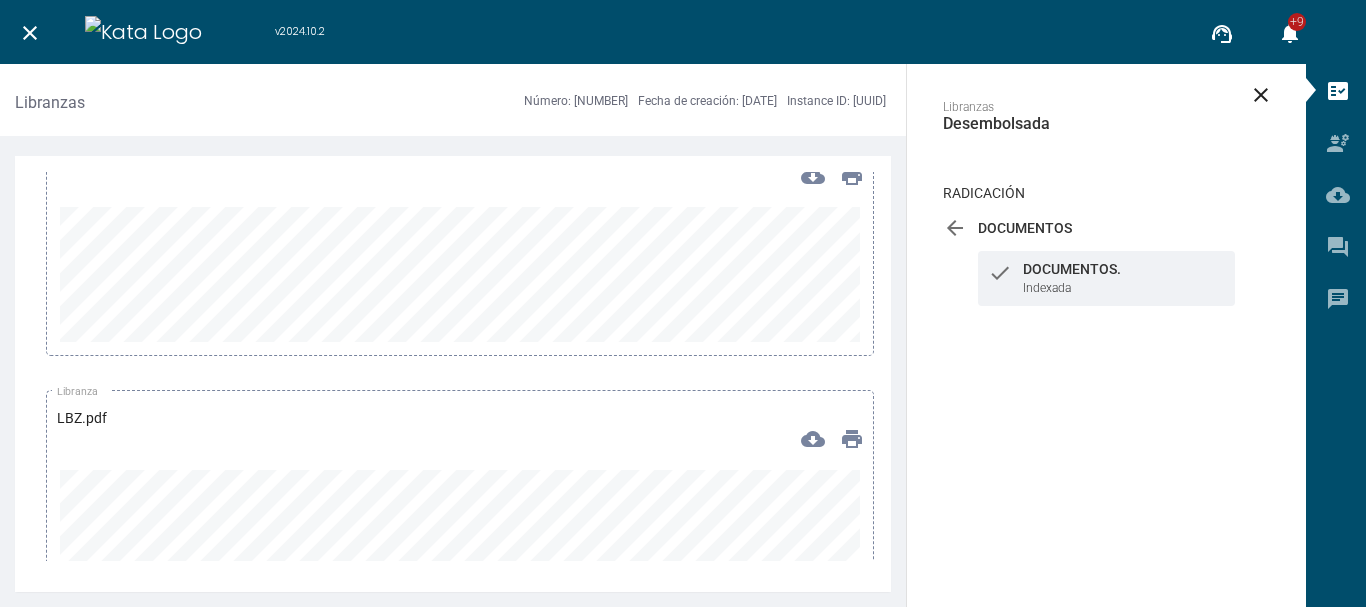 click on "cloud_download" at bounding box center [813, 176] 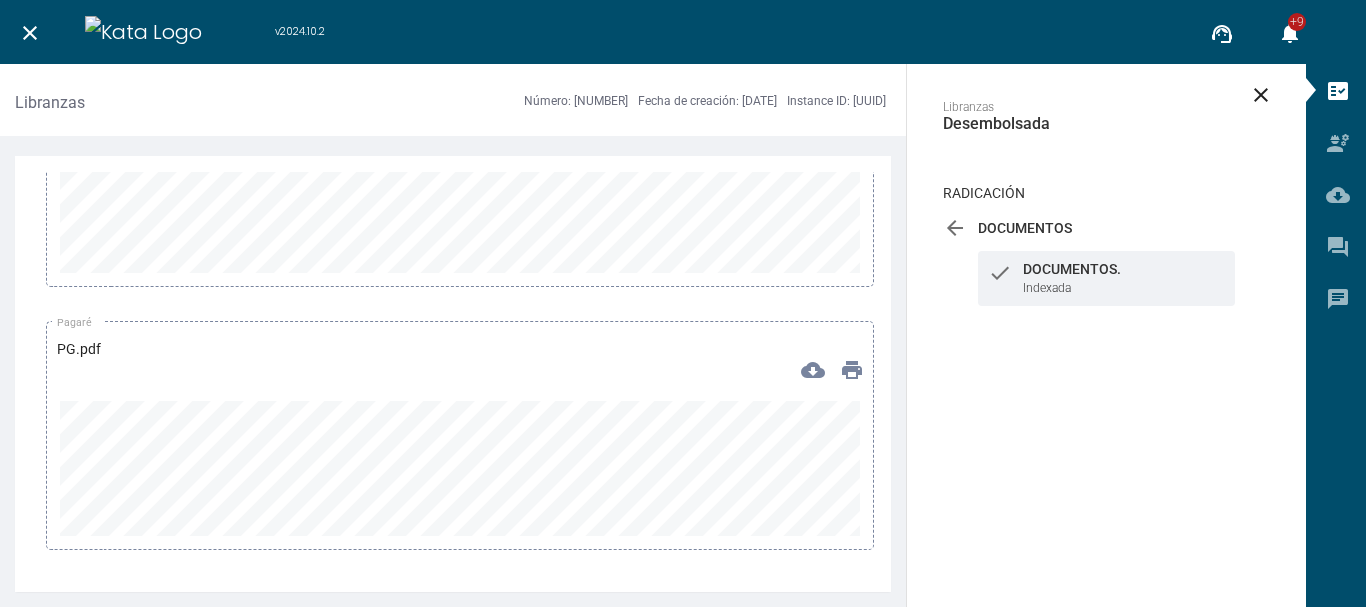 scroll, scrollTop: 1291, scrollLeft: 0, axis: vertical 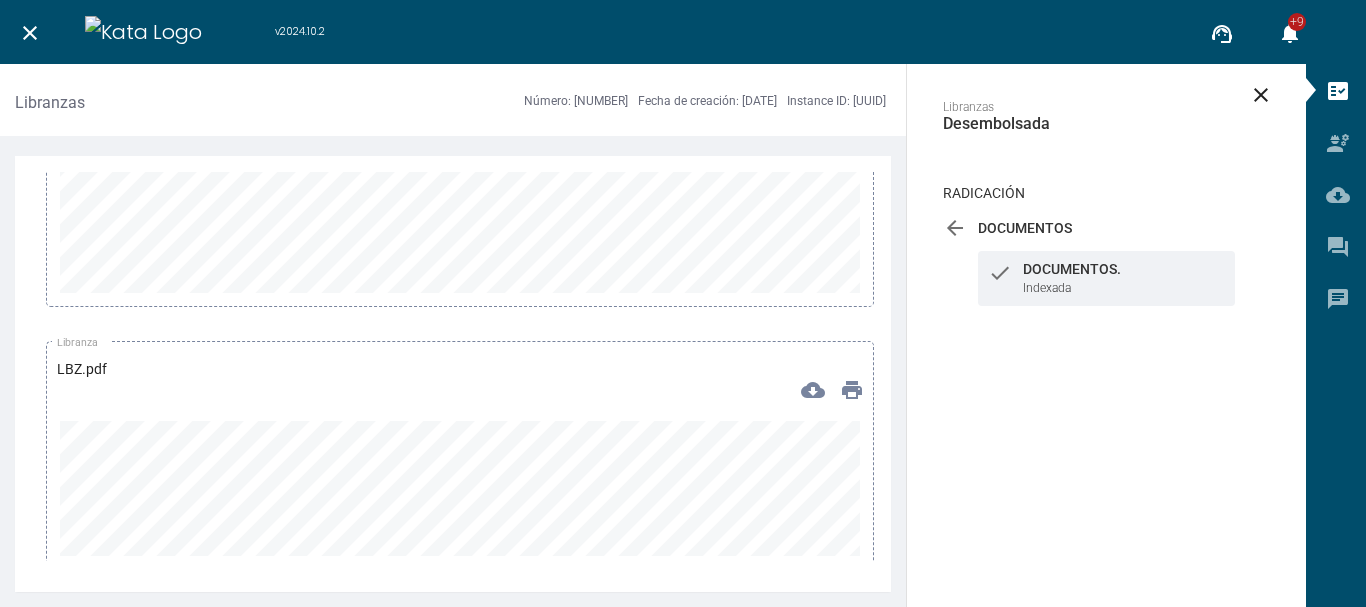 click on "cloud_download" at bounding box center [813, 390] 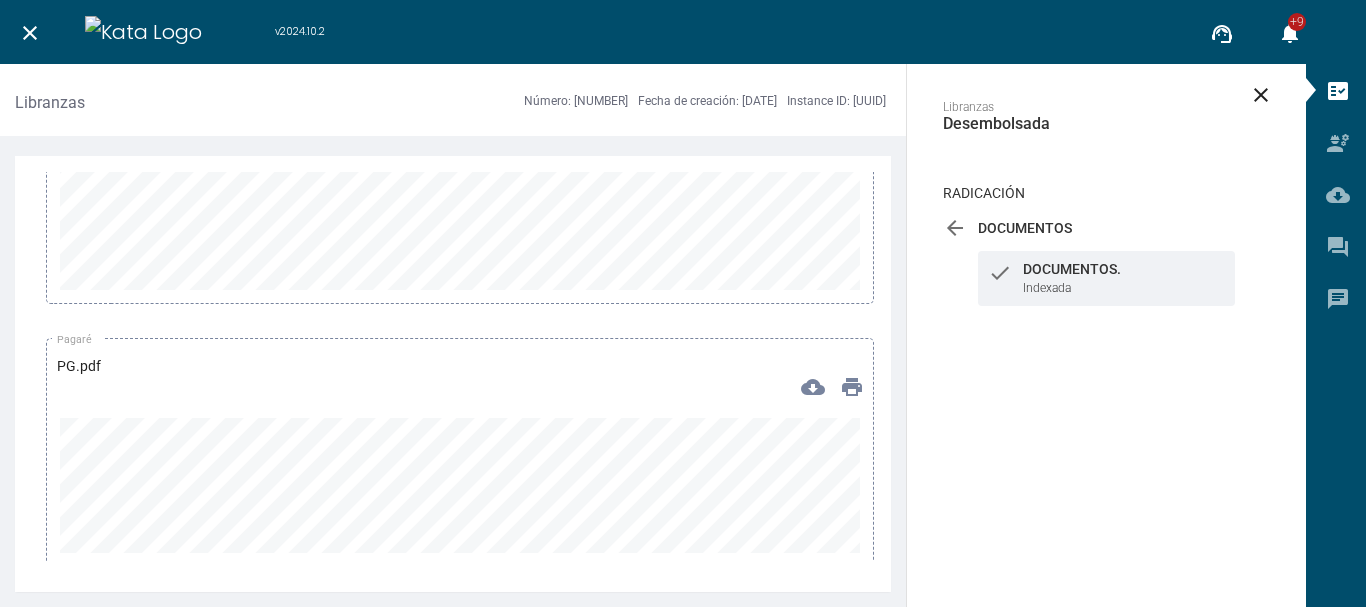 scroll, scrollTop: 1258, scrollLeft: 0, axis: vertical 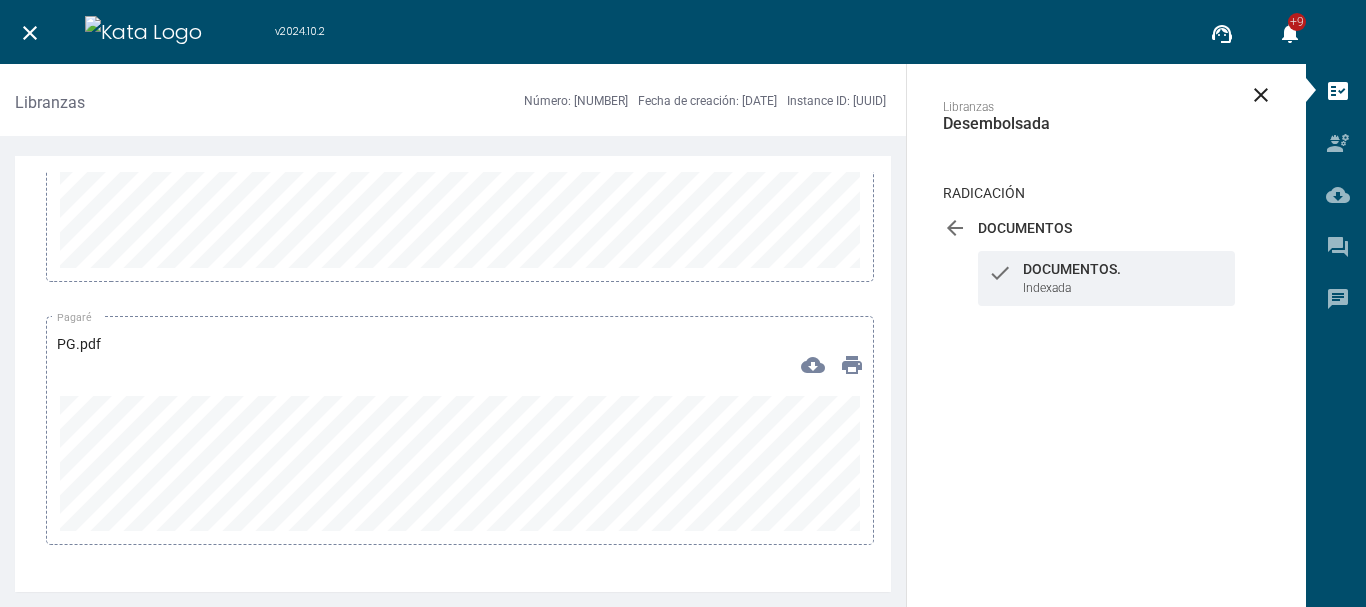click on "cloud_download" at bounding box center [813, 365] 